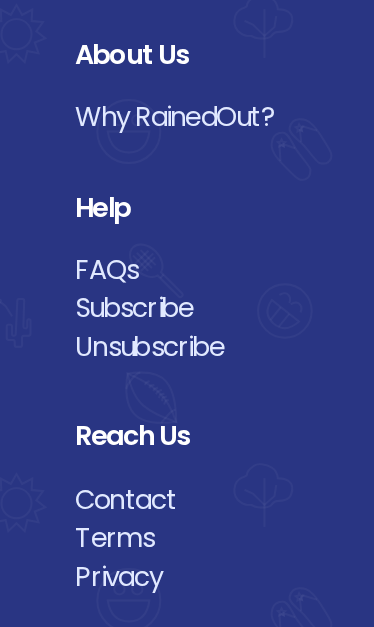 scroll, scrollTop: 4342, scrollLeft: 0, axis: vertical 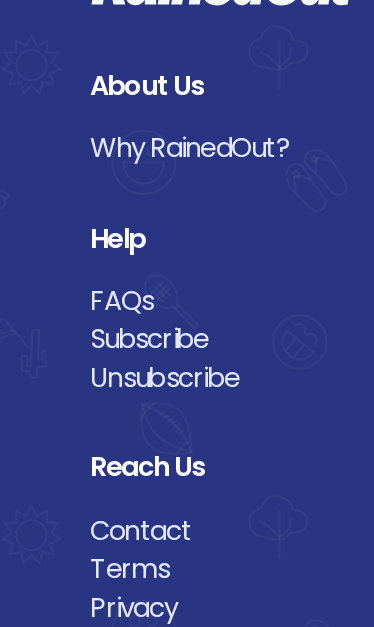 click on "Contact" at bounding box center (187, 479) 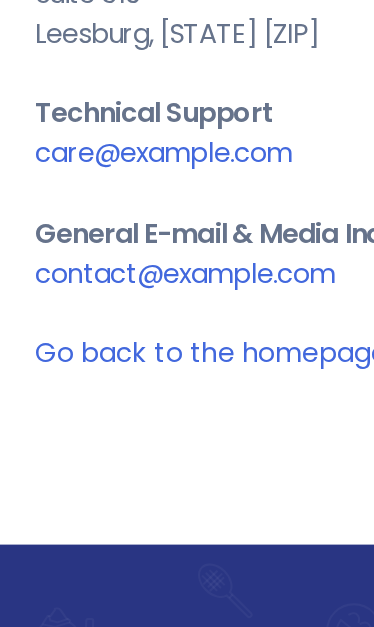 scroll, scrollTop: 162, scrollLeft: 0, axis: vertical 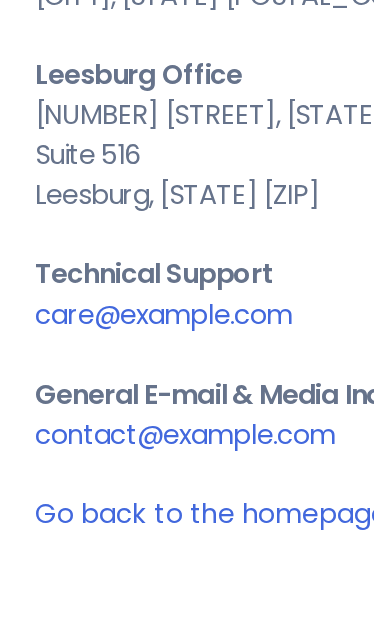 click on "contact@example.com" at bounding box center (129, 349) 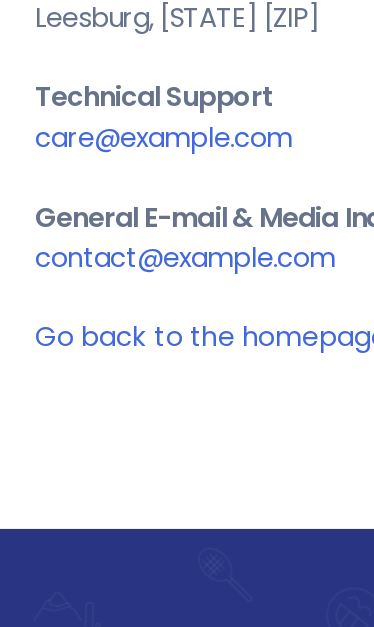 scroll, scrollTop: 173, scrollLeft: 0, axis: vertical 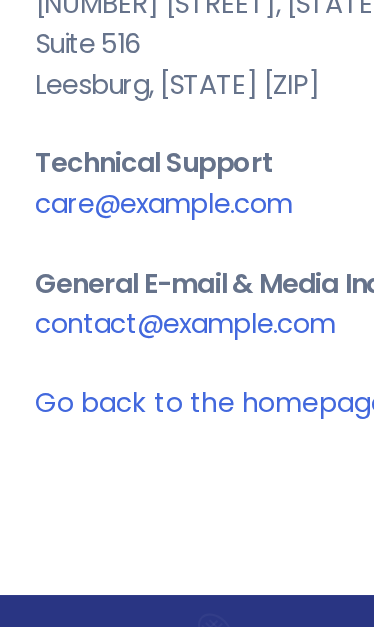click on "Go back to the homepage" at bounding box center [145, 385] 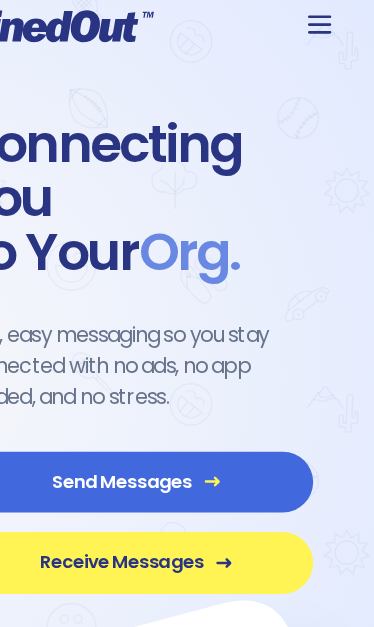 scroll, scrollTop: 0, scrollLeft: 0, axis: both 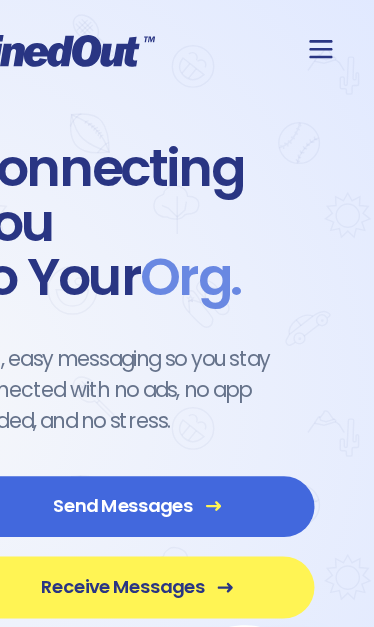 click at bounding box center [329, 38] 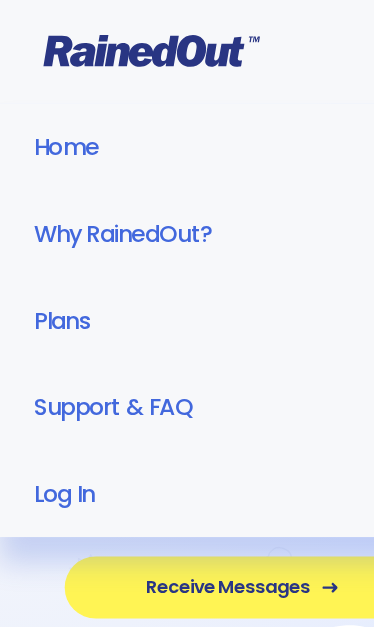 click on "Plans" at bounding box center [187, 247] 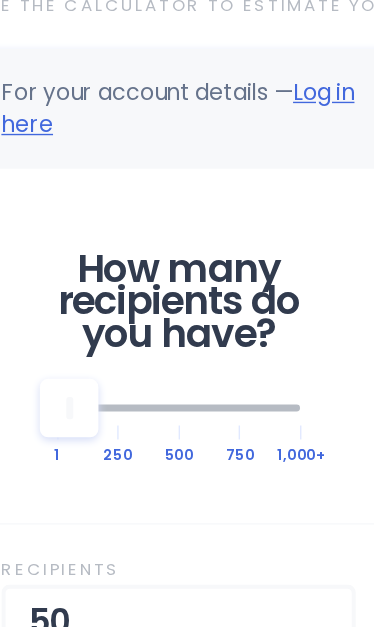 scroll, scrollTop: 1136, scrollLeft: 0, axis: vertical 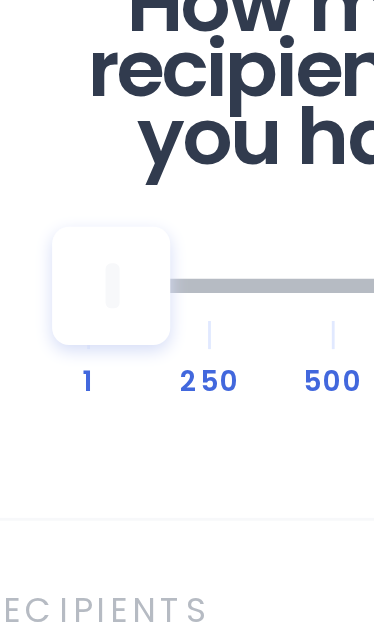 click on "How many recipients do you have? 1 250 500 750 1,000+" at bounding box center (187, 344) 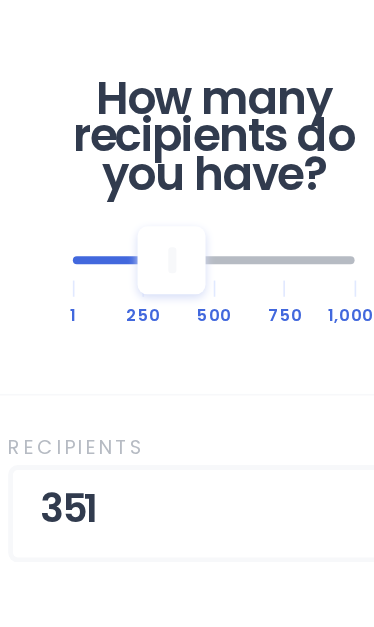 scroll, scrollTop: 1363, scrollLeft: 0, axis: vertical 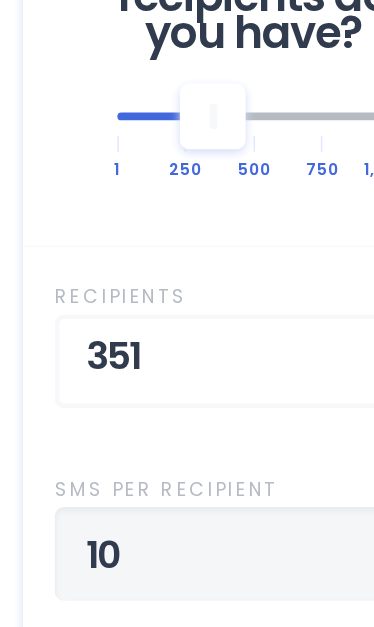 click on "10" at bounding box center (187, 441) 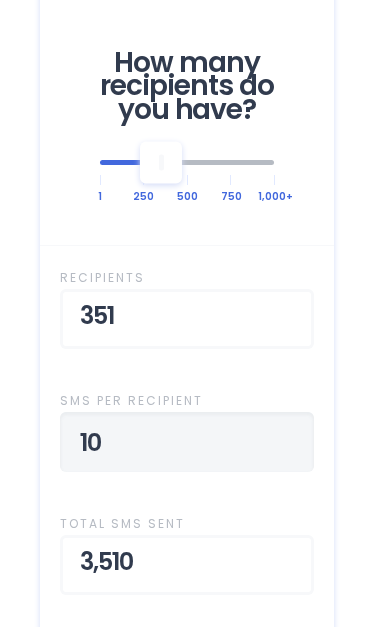 scroll, scrollTop: 1338, scrollLeft: 0, axis: vertical 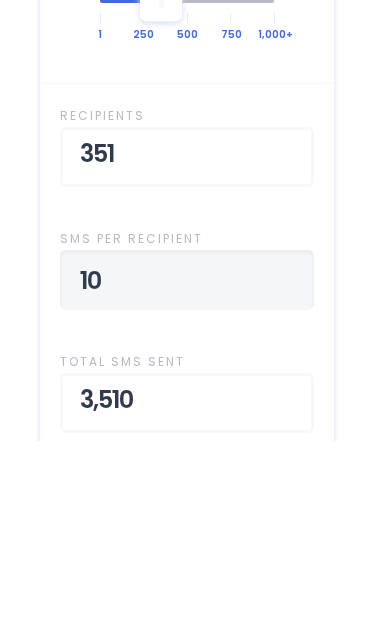 type on "1" 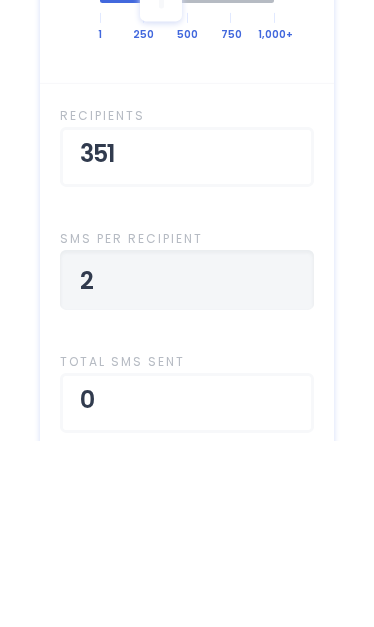 type on "20" 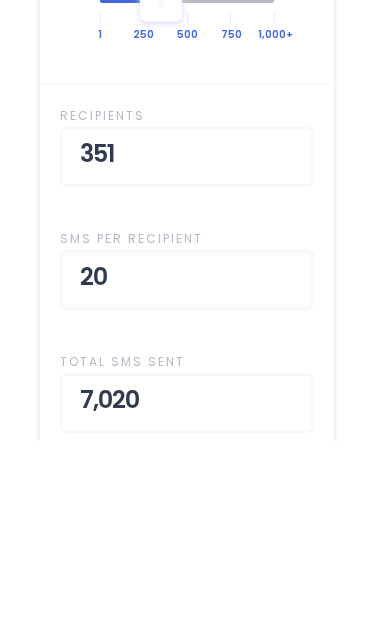 scroll, scrollTop: 1524, scrollLeft: 0, axis: vertical 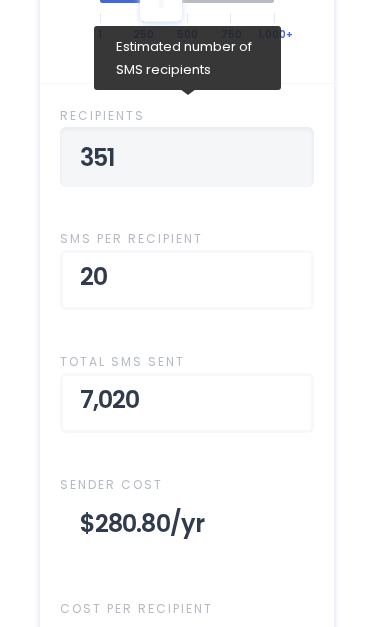click on "351" at bounding box center (187, 157) 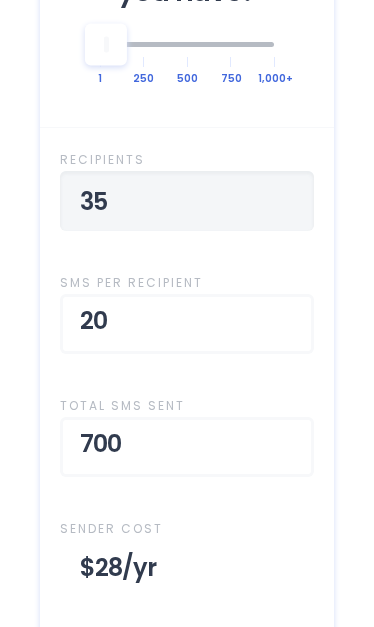 type on "3" 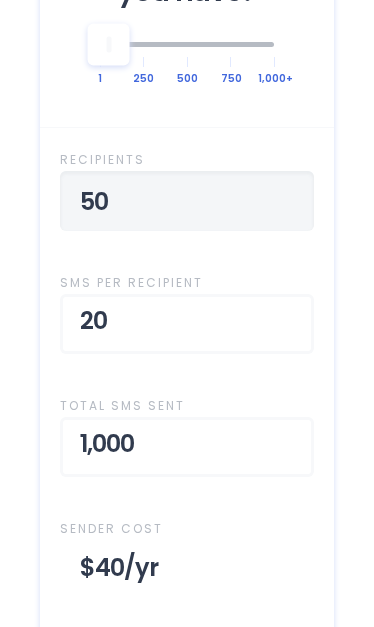 type on "500" 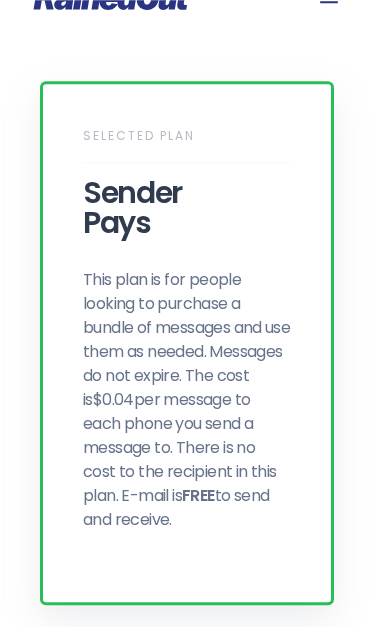 scroll, scrollTop: 0, scrollLeft: 0, axis: both 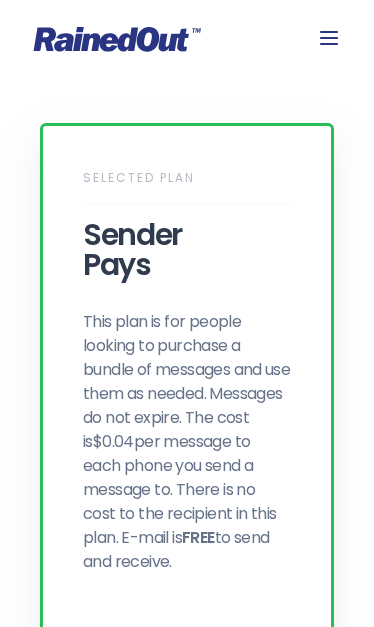 click at bounding box center [329, 38] 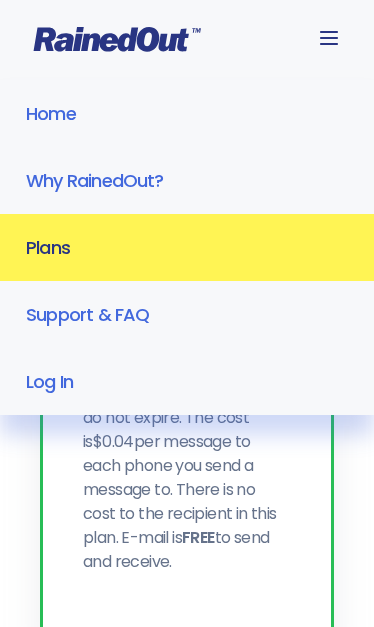 click on "Home" at bounding box center [187, 113] 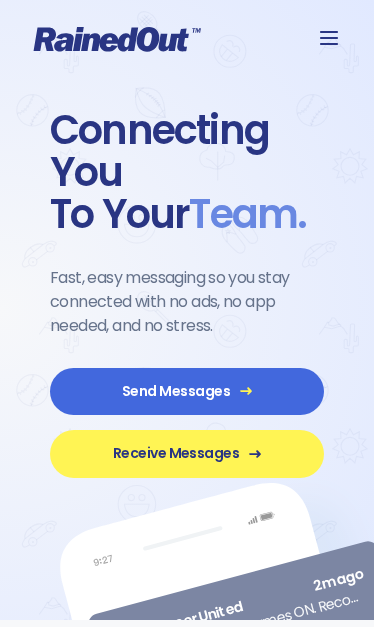 click at bounding box center [187, 39] 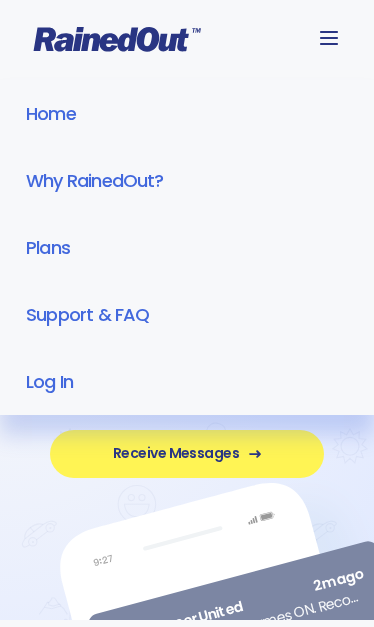 click on "Log In" at bounding box center (187, 381) 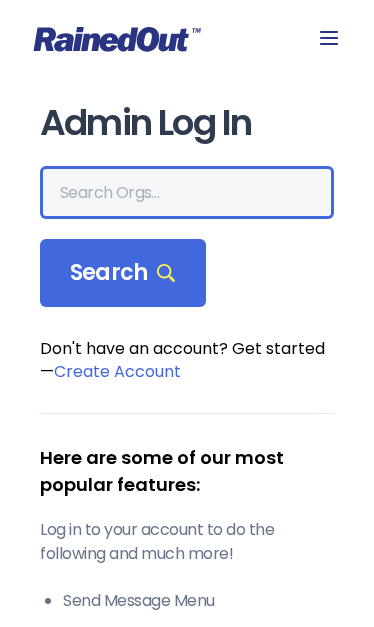 click at bounding box center (187, 192) 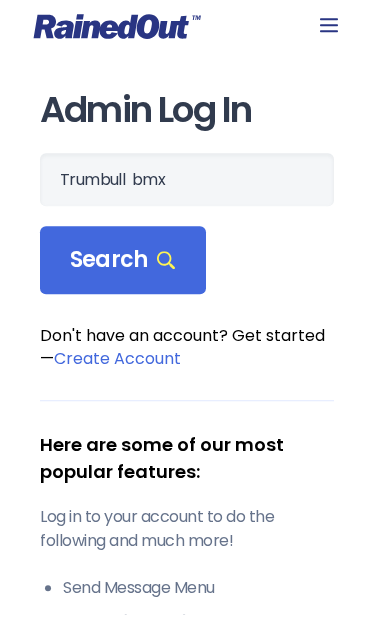 click on "Search" at bounding box center [123, 273] 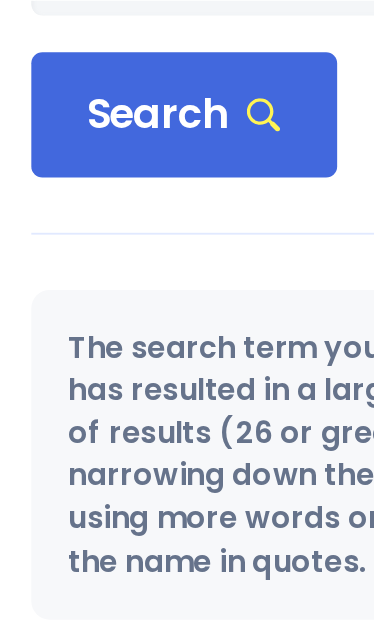 scroll, scrollTop: 0, scrollLeft: 0, axis: both 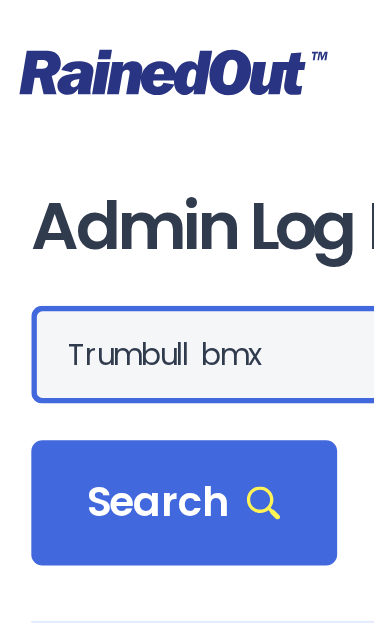 click on "Trumbull  bmx" at bounding box center (187, 192) 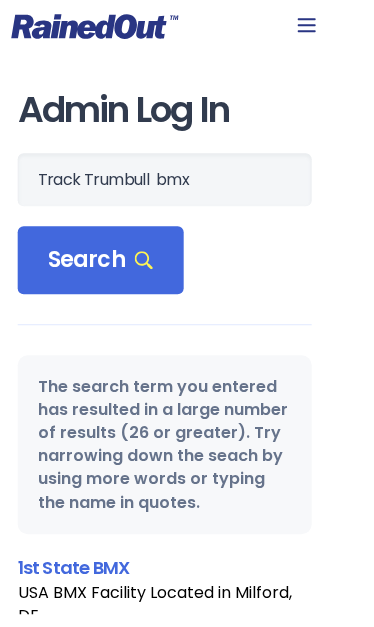 click on "Search" at bounding box center (123, 273) 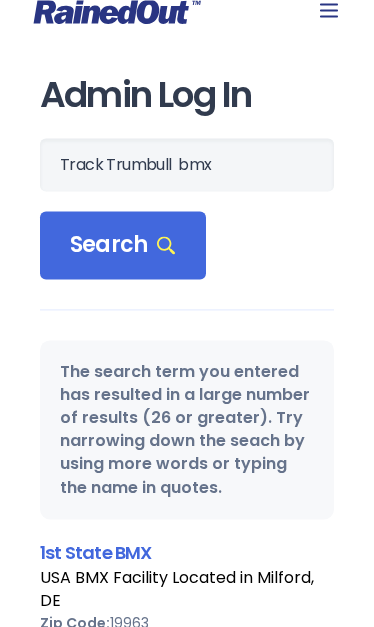 scroll, scrollTop: 26, scrollLeft: 0, axis: vertical 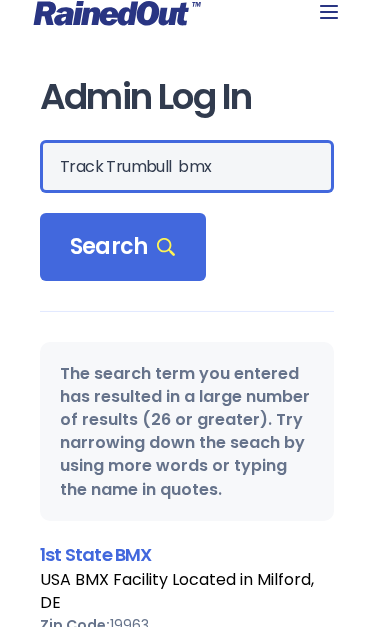click on "Track Trumbull  bmx" at bounding box center [187, 166] 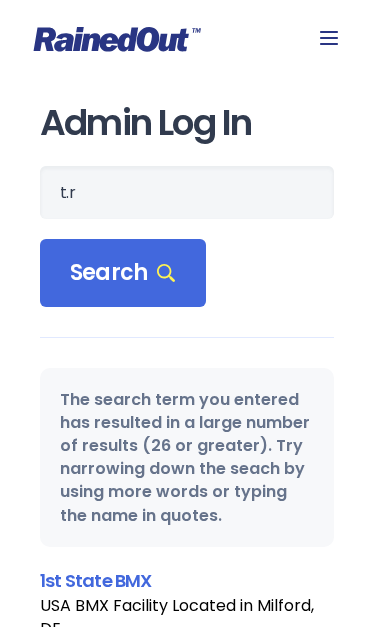 click on "Search" at bounding box center [123, 273] 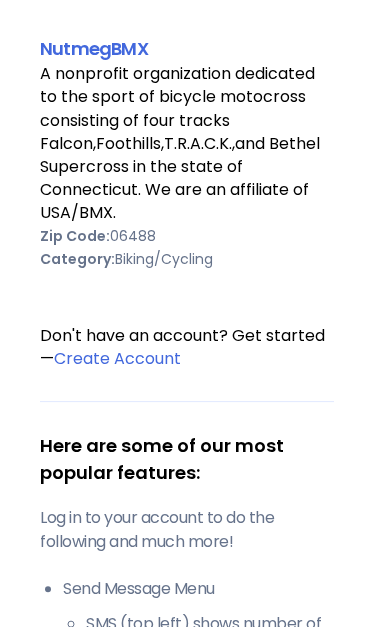 scroll, scrollTop: 989, scrollLeft: 0, axis: vertical 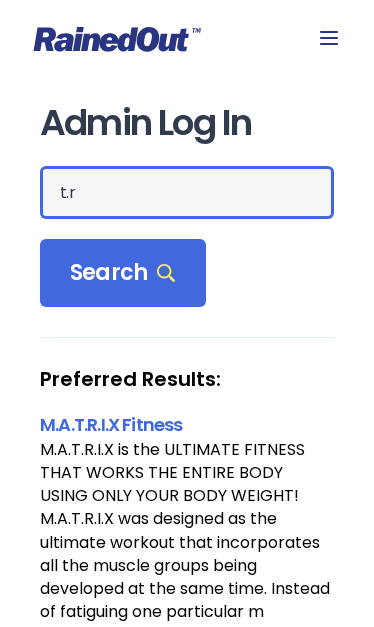 click on "t.r" at bounding box center (187, 192) 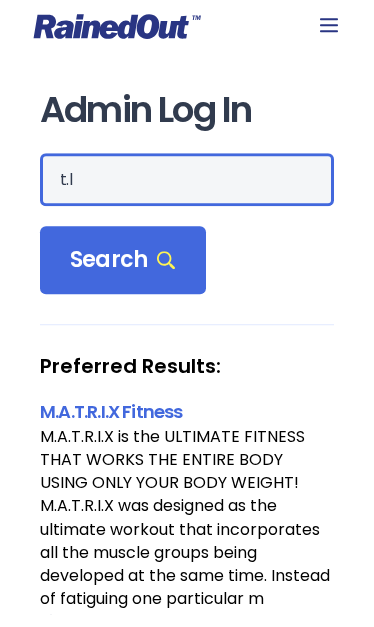 type on "t." 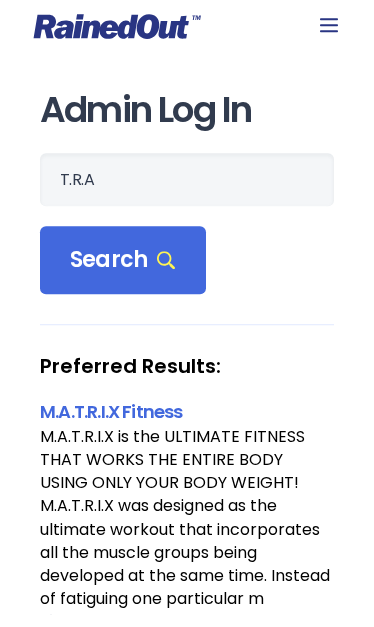 click on "Search" at bounding box center [123, 273] 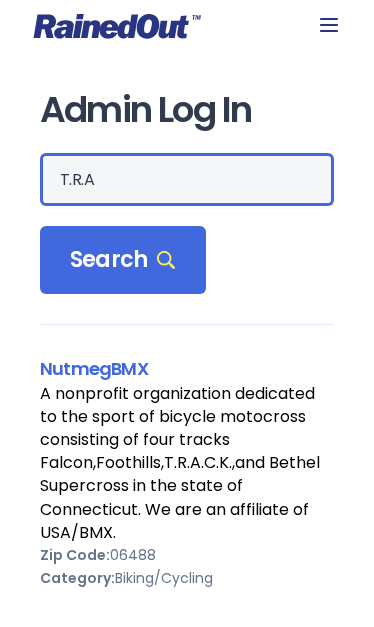 click on "T.R.A" at bounding box center [187, 179] 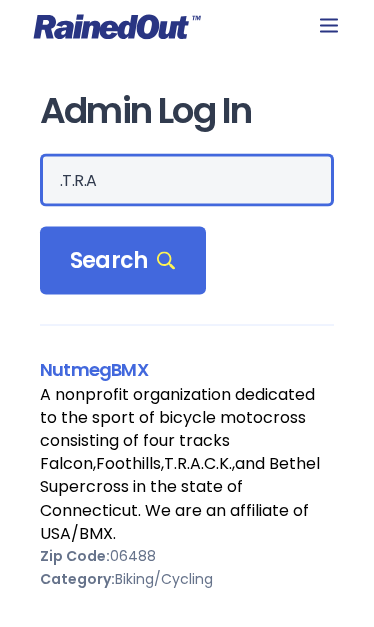click on ".T.R.A" at bounding box center [187, 180] 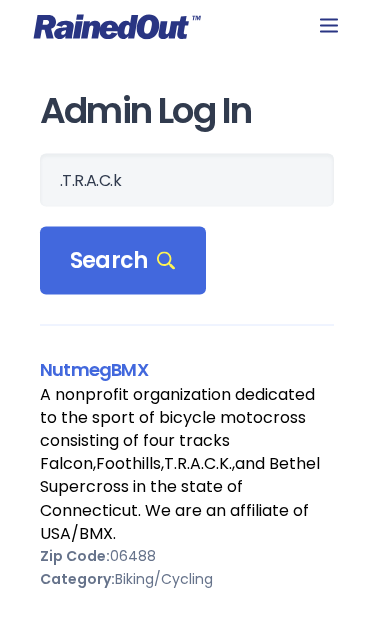 click on "Search" at bounding box center [123, 261] 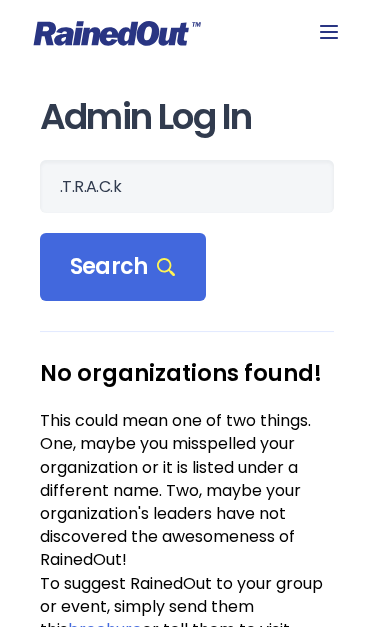 scroll, scrollTop: 0, scrollLeft: 0, axis: both 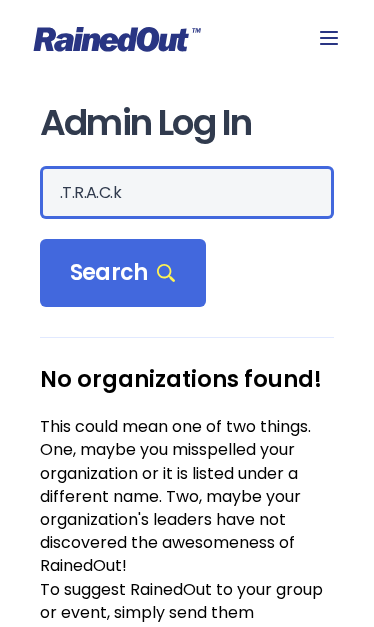click on ".T.R.A.C.k" at bounding box center (187, 192) 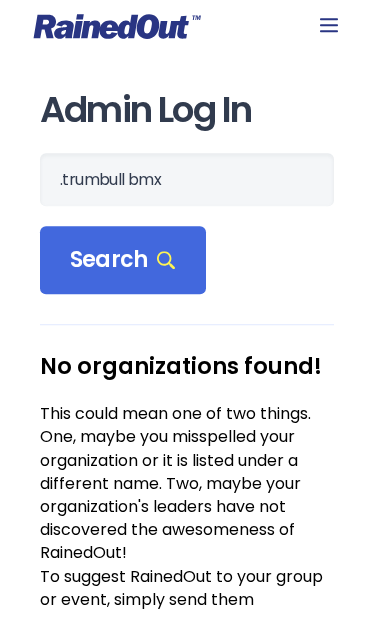 click on "Search" at bounding box center (123, 273) 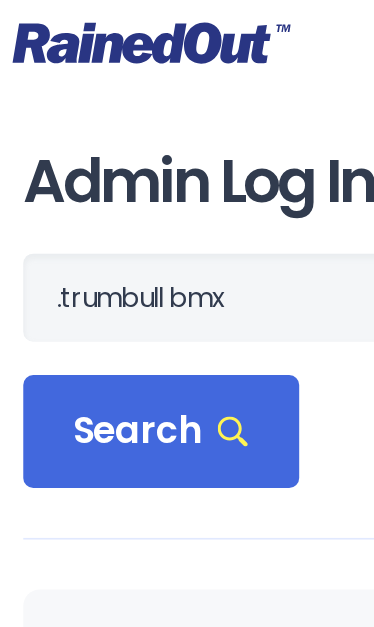 scroll, scrollTop: 0, scrollLeft: 0, axis: both 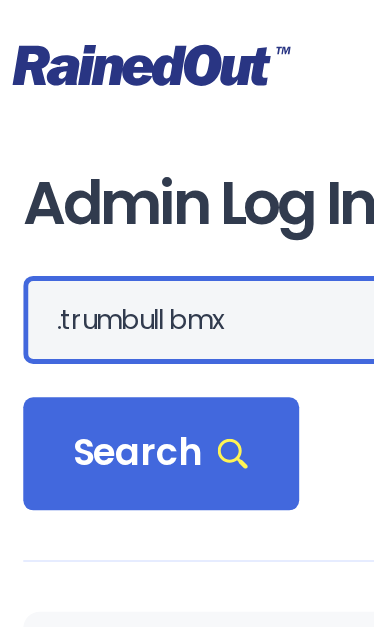 click on ".trumbull bmx" at bounding box center (187, 192) 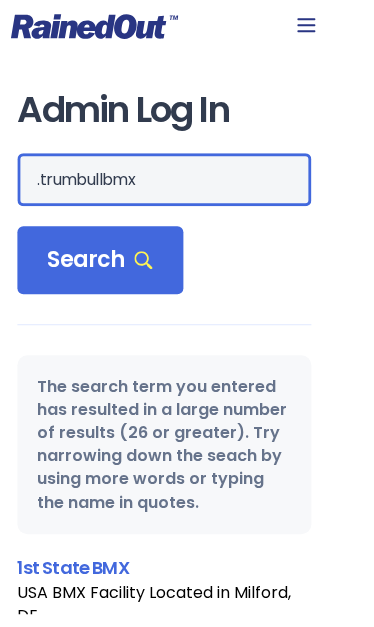 type on ".trumbullbmx" 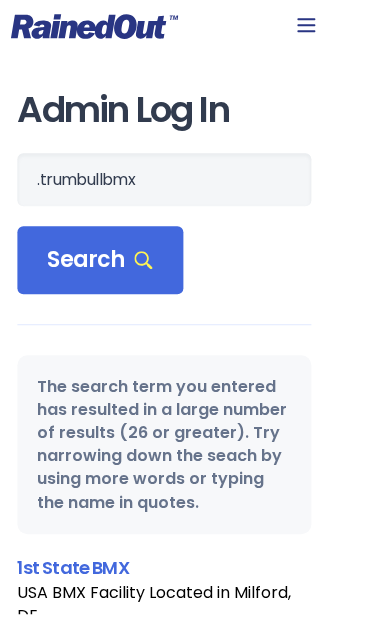 click on "Search" at bounding box center (123, 273) 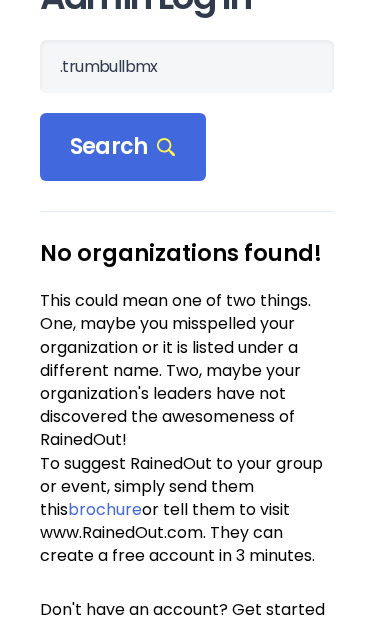 scroll, scrollTop: 0, scrollLeft: 0, axis: both 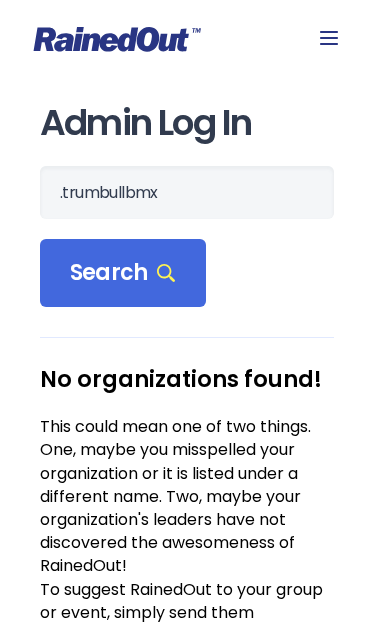 click at bounding box center (329, 38) 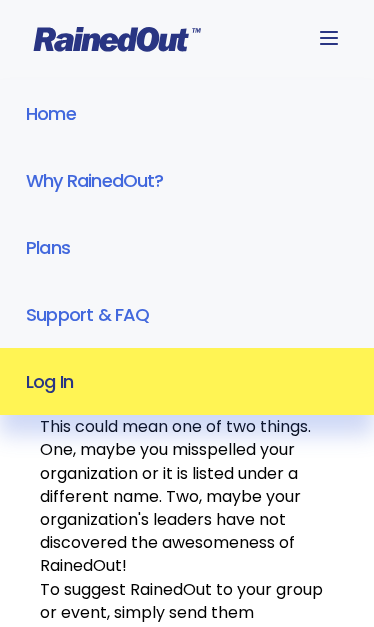 click on "Home Why RainedOut? Plans Support & FAQ Log In" at bounding box center (187, 247) 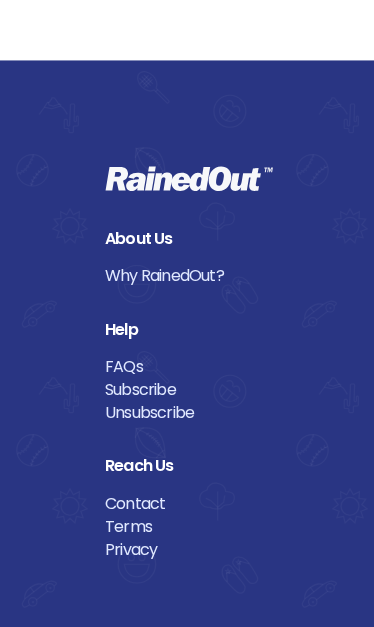 scroll, scrollTop: 1739, scrollLeft: 0, axis: vertical 